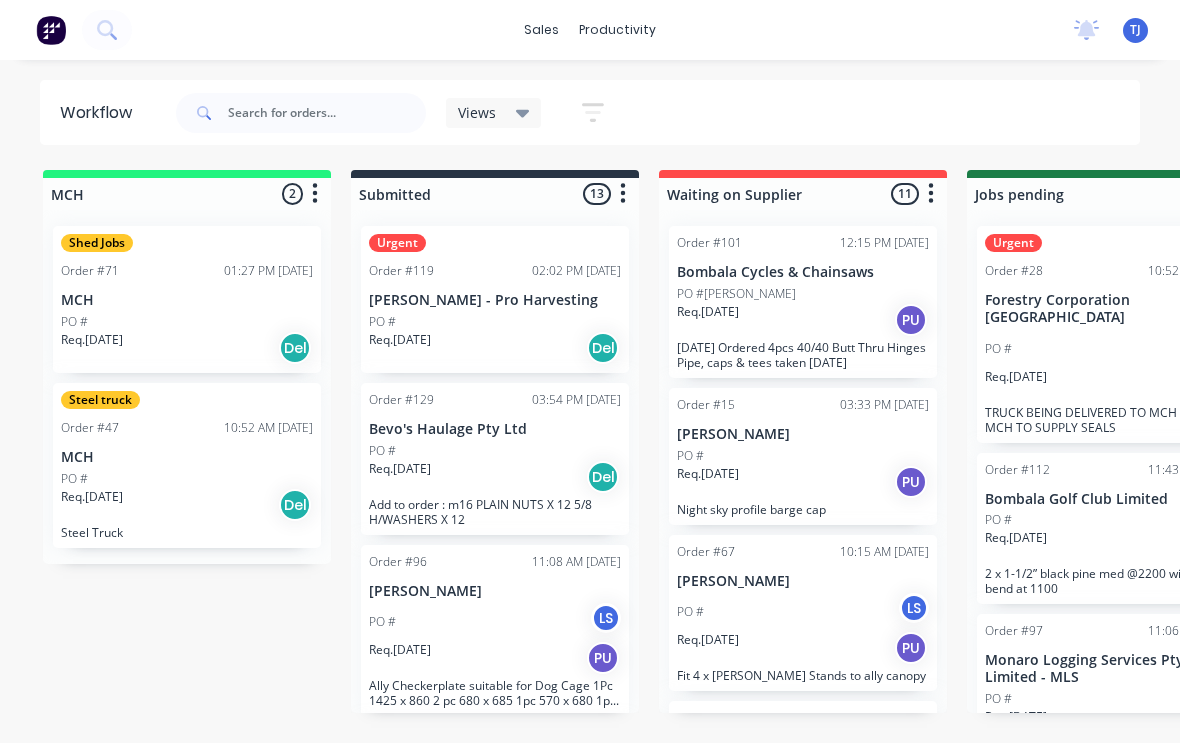 scroll, scrollTop: 1, scrollLeft: 1786, axis: both 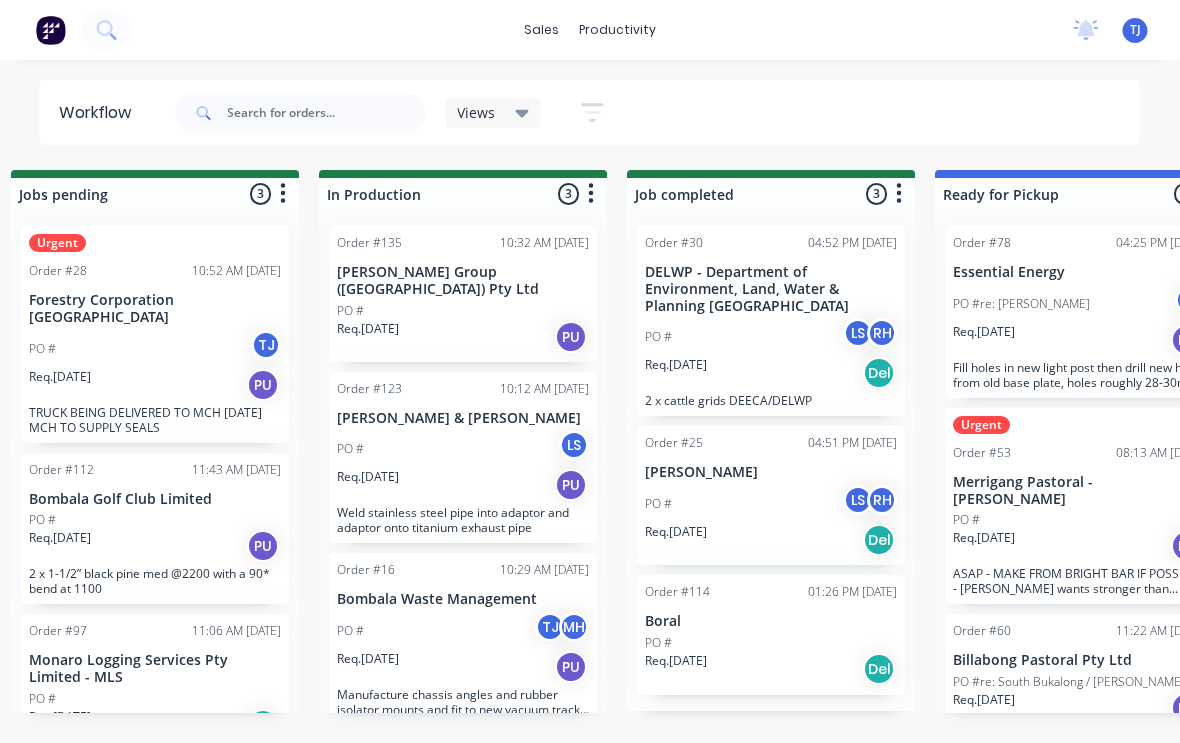 click on "PO # TJ MH" at bounding box center (464, 631) 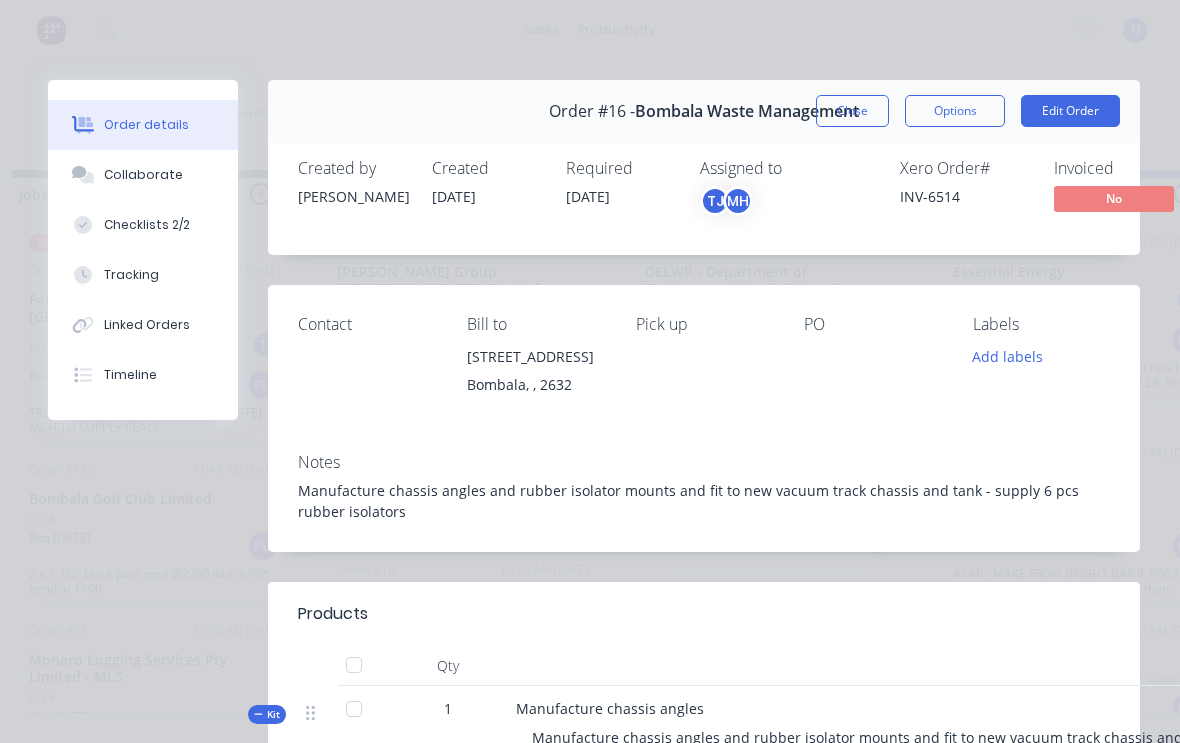 click on "Edit Order" at bounding box center [1070, 111] 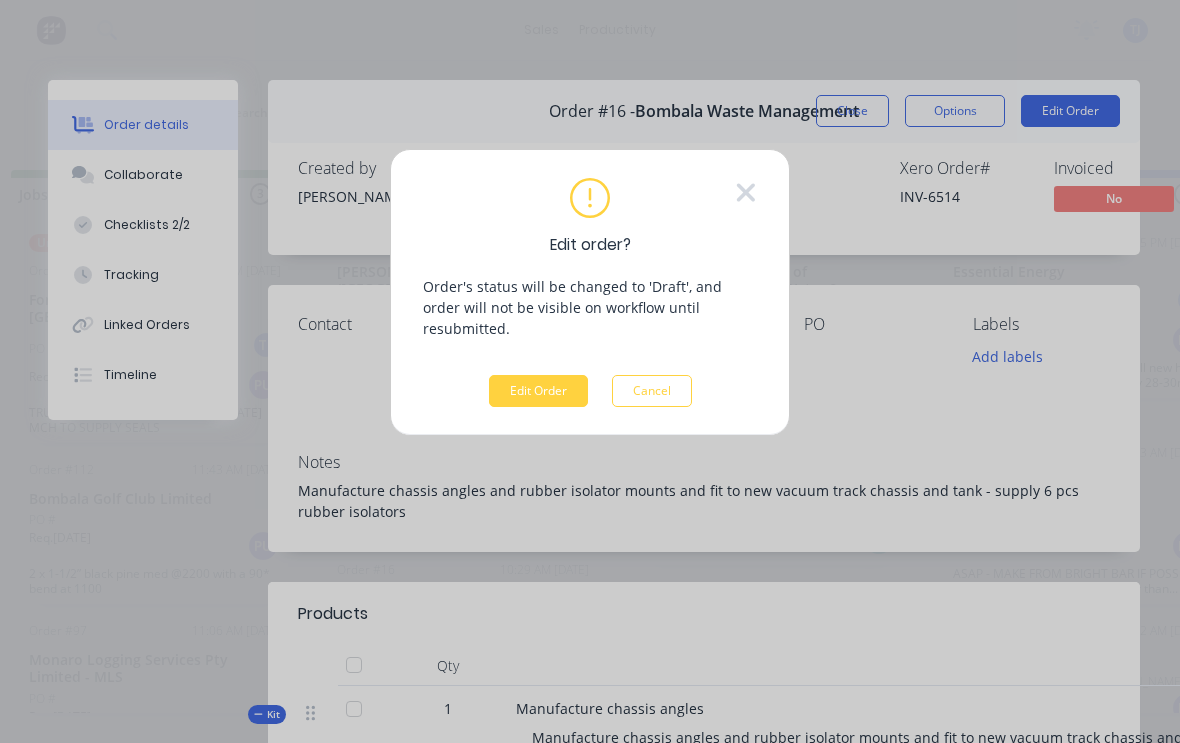 click on "Edit Order" at bounding box center [538, 391] 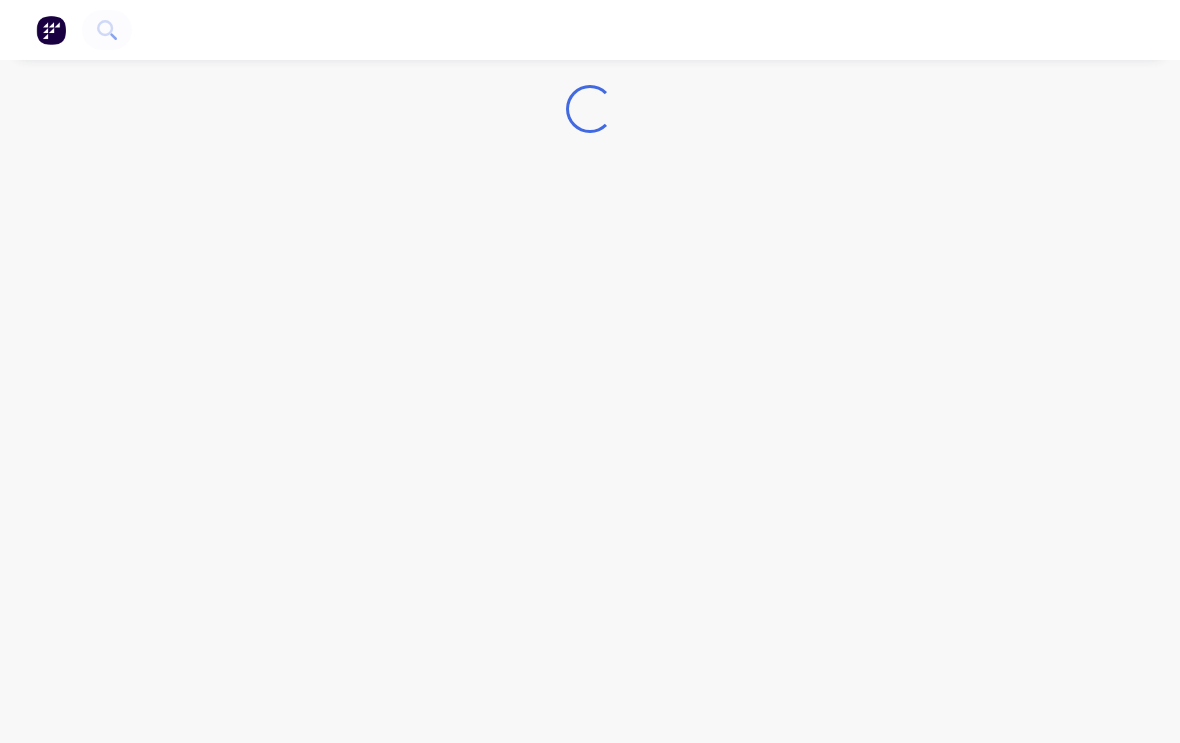 scroll, scrollTop: 0, scrollLeft: 0, axis: both 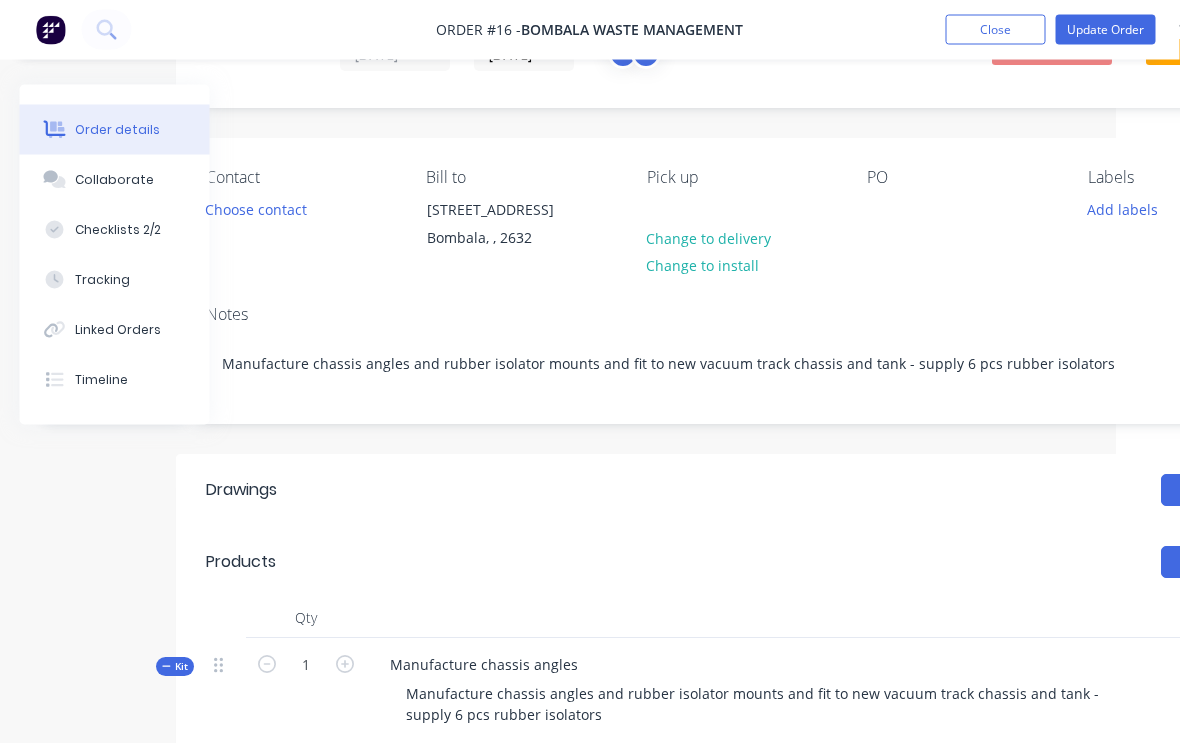 click on "Update Order" at bounding box center [1106, 30] 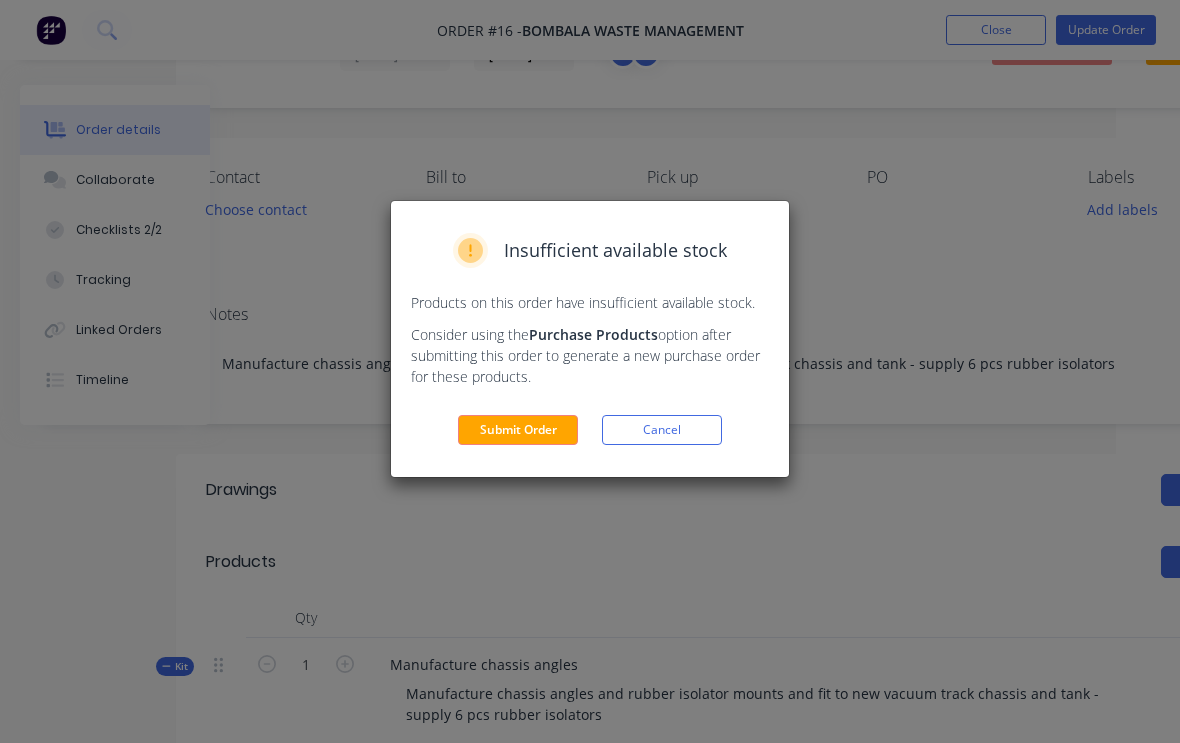 click on "Cancel" at bounding box center [662, 430] 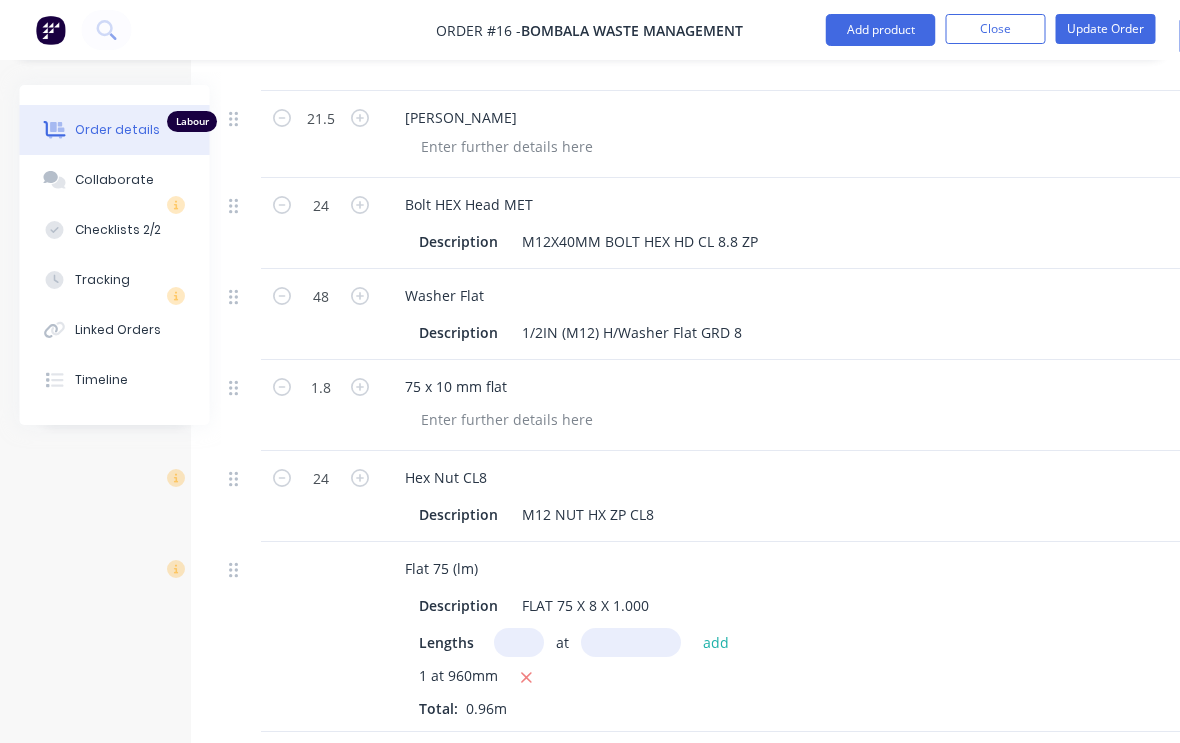 scroll, scrollTop: 939, scrollLeft: 48, axis: both 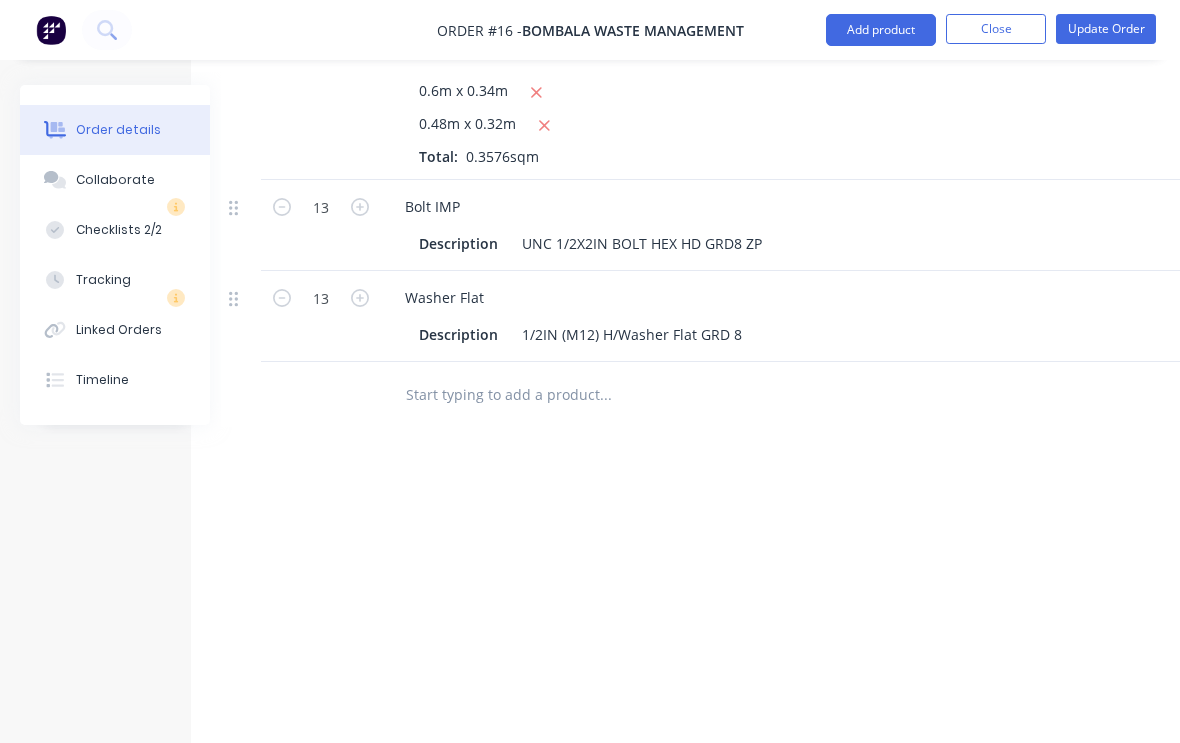 click at bounding box center [605, 394] 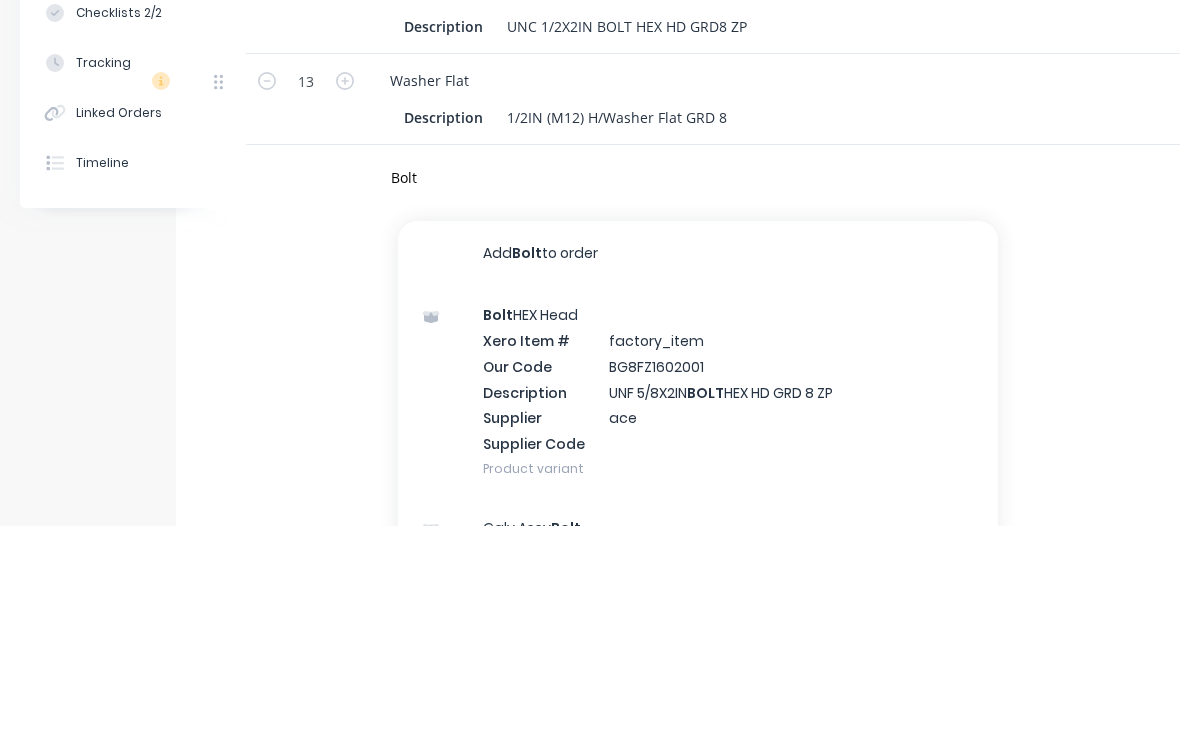 scroll, scrollTop: 2697, scrollLeft: 64, axis: both 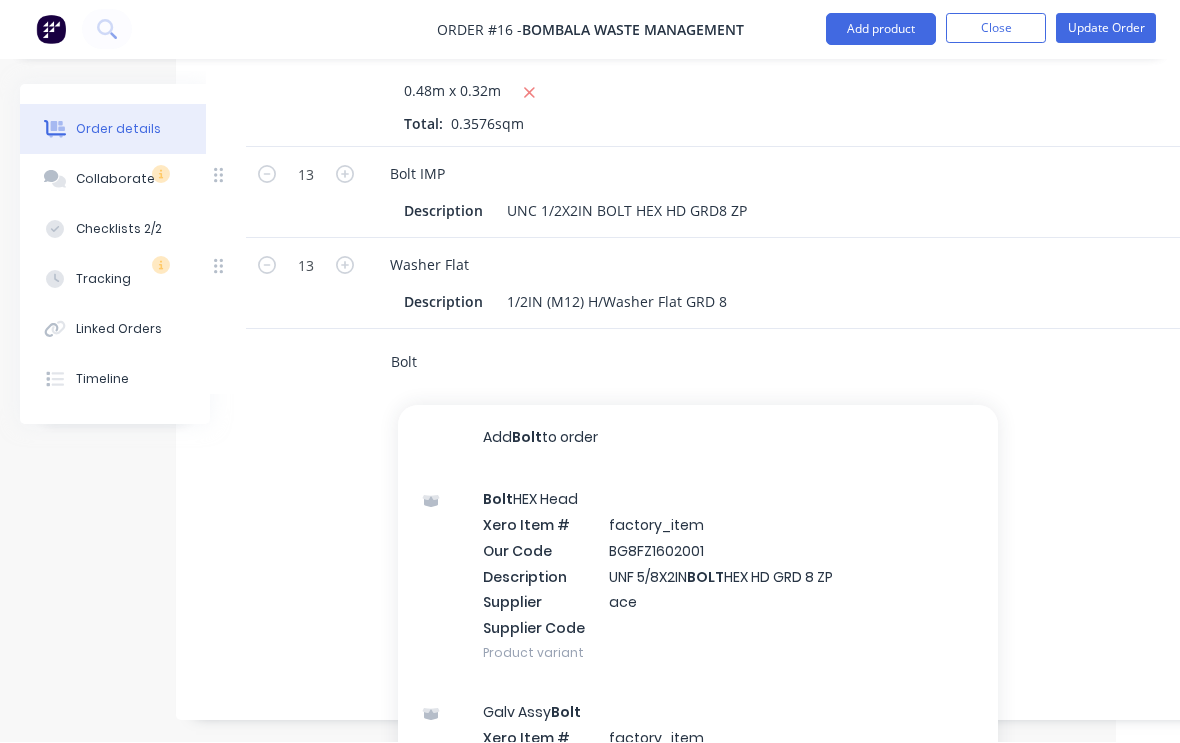 click on "Bolt" at bounding box center [590, 362] 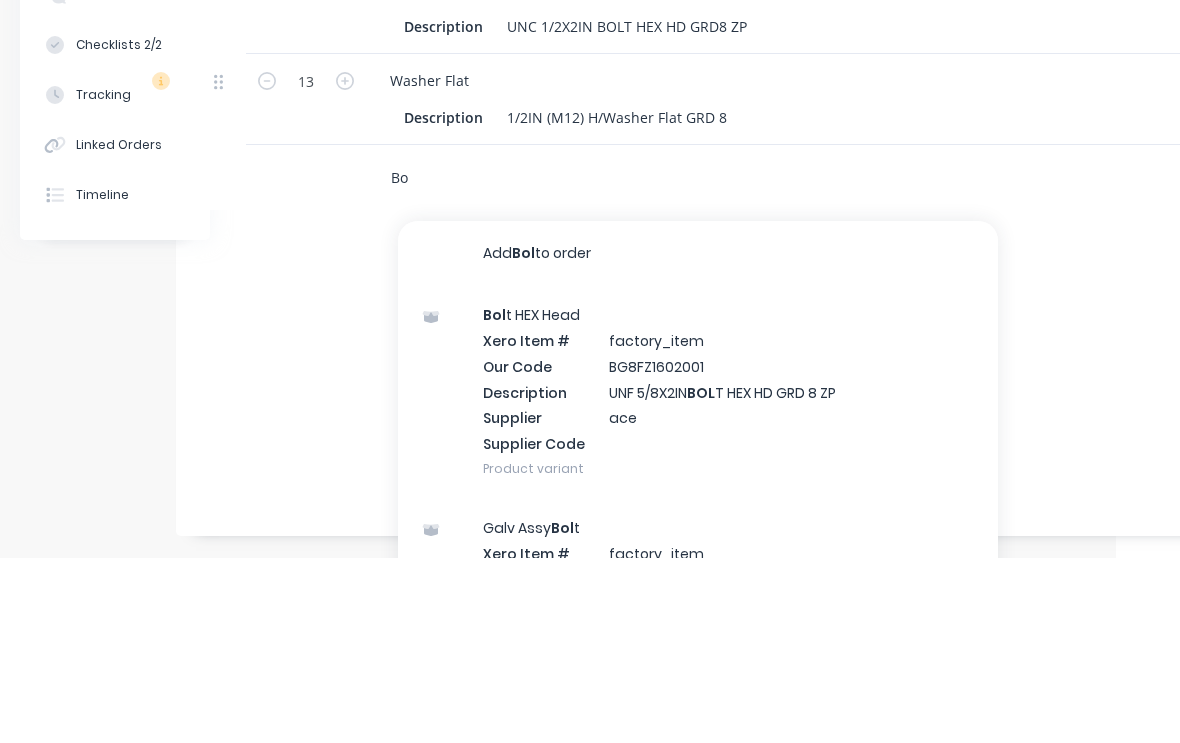 type on "B" 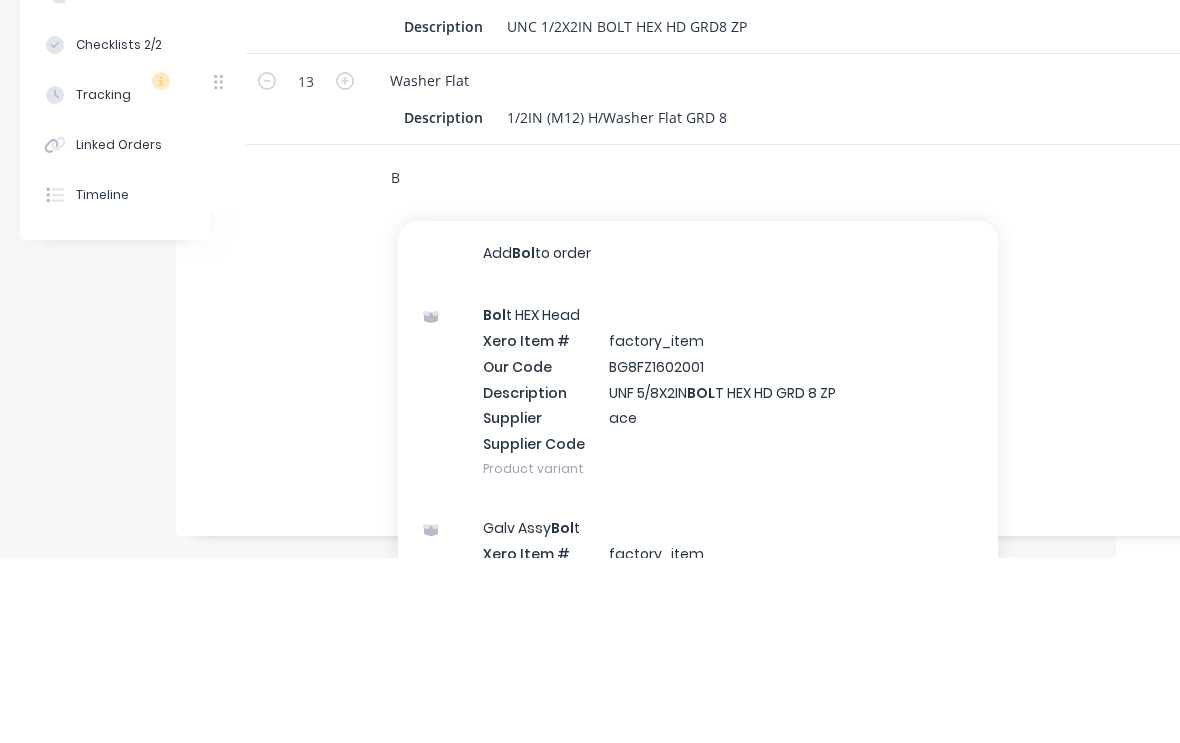 type 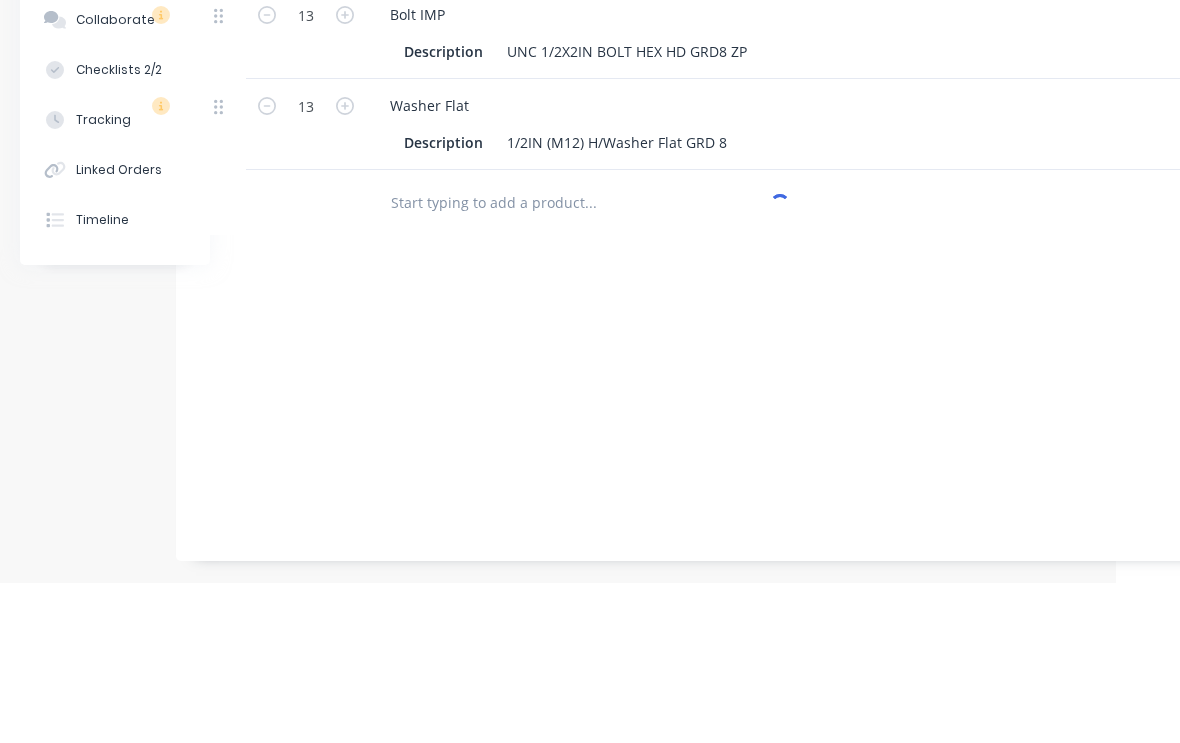scroll, scrollTop: 2672, scrollLeft: 64, axis: both 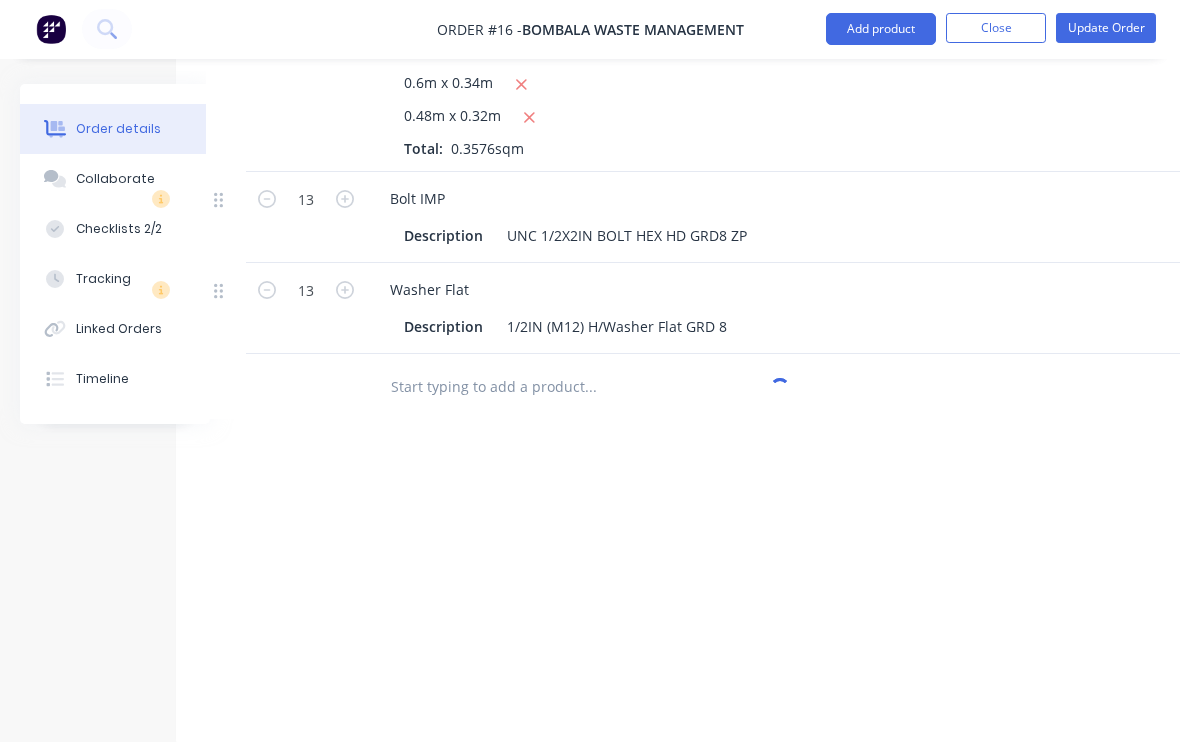 click on "Add product" at bounding box center [881, 30] 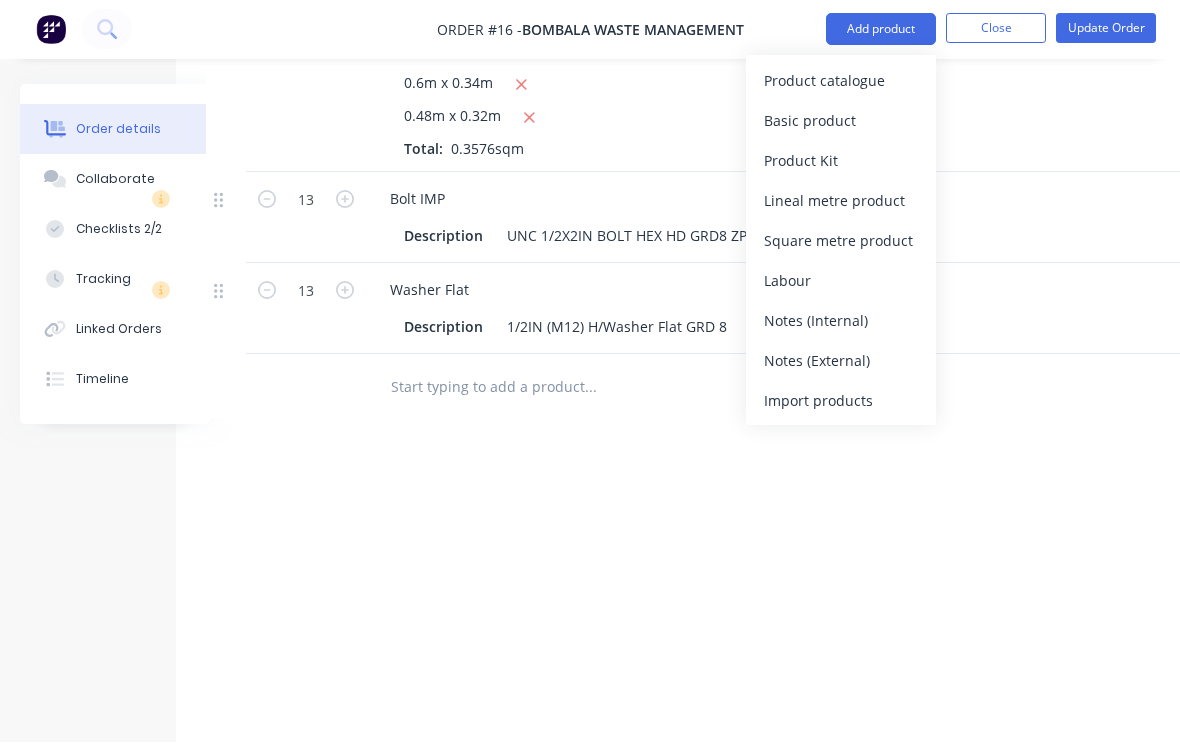 click on "Product catalogue" at bounding box center (841, 81) 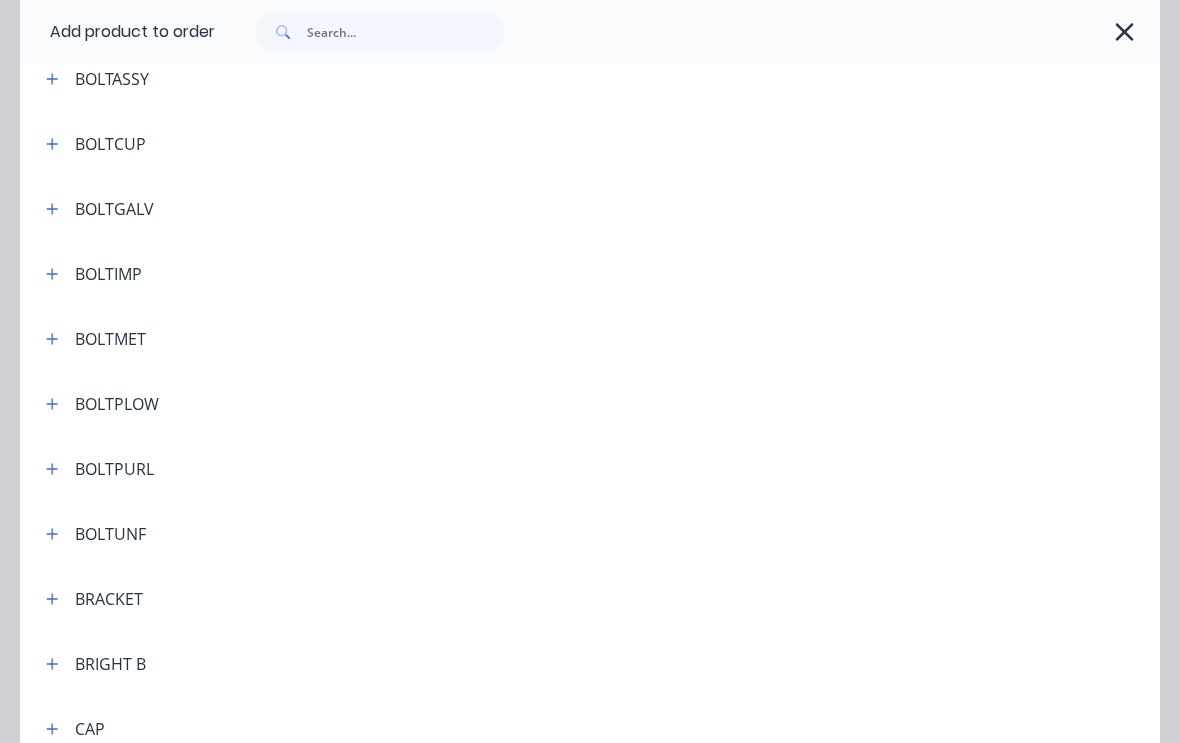 scroll, scrollTop: 624, scrollLeft: 0, axis: vertical 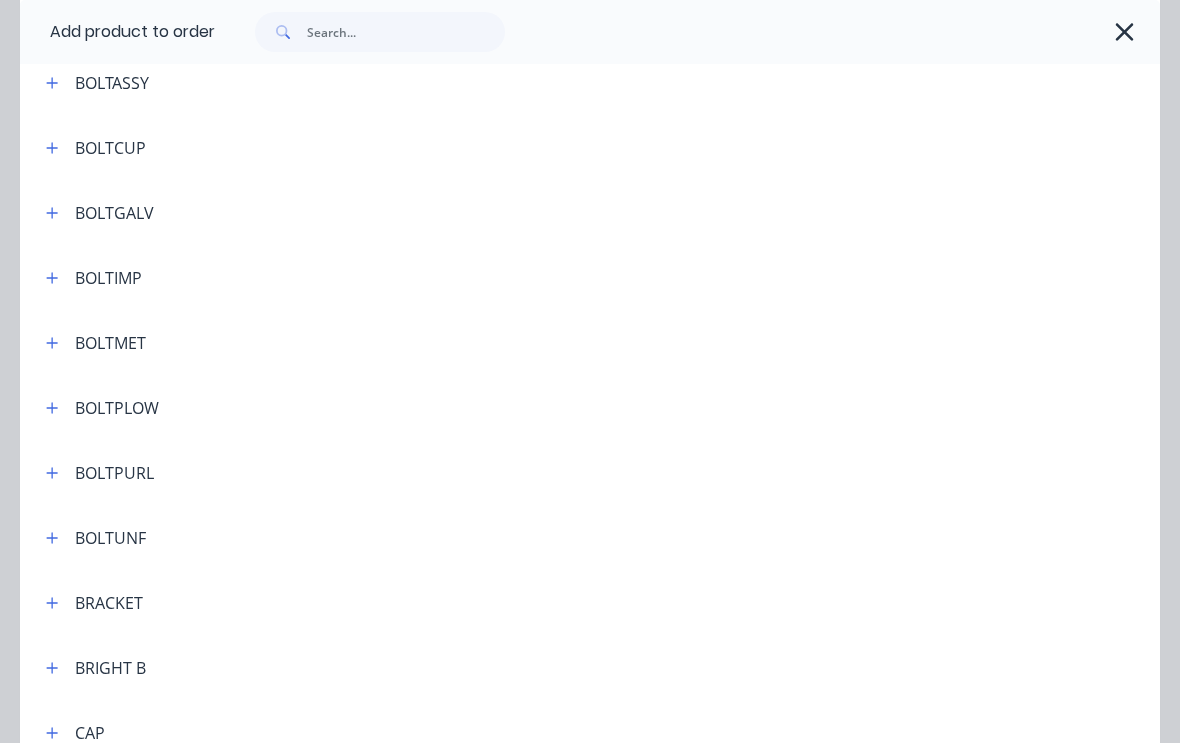 click on "BOLTMET" at bounding box center (110, 343) 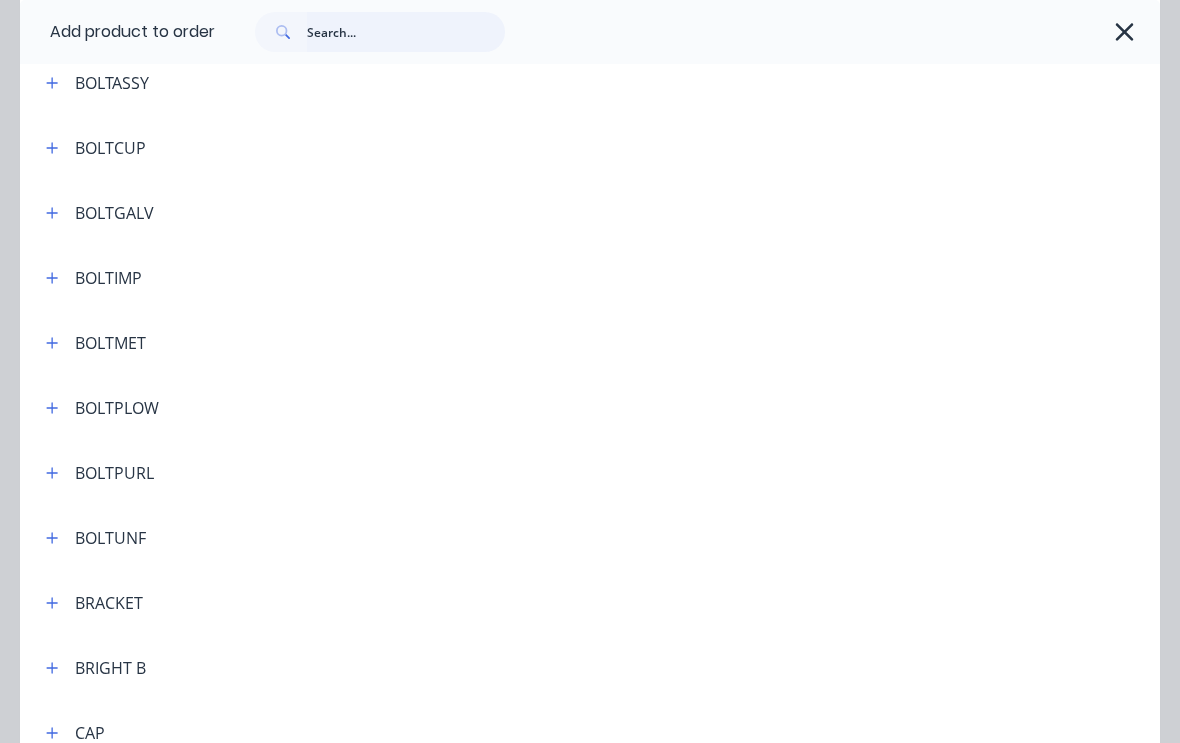 click at bounding box center (406, 32) 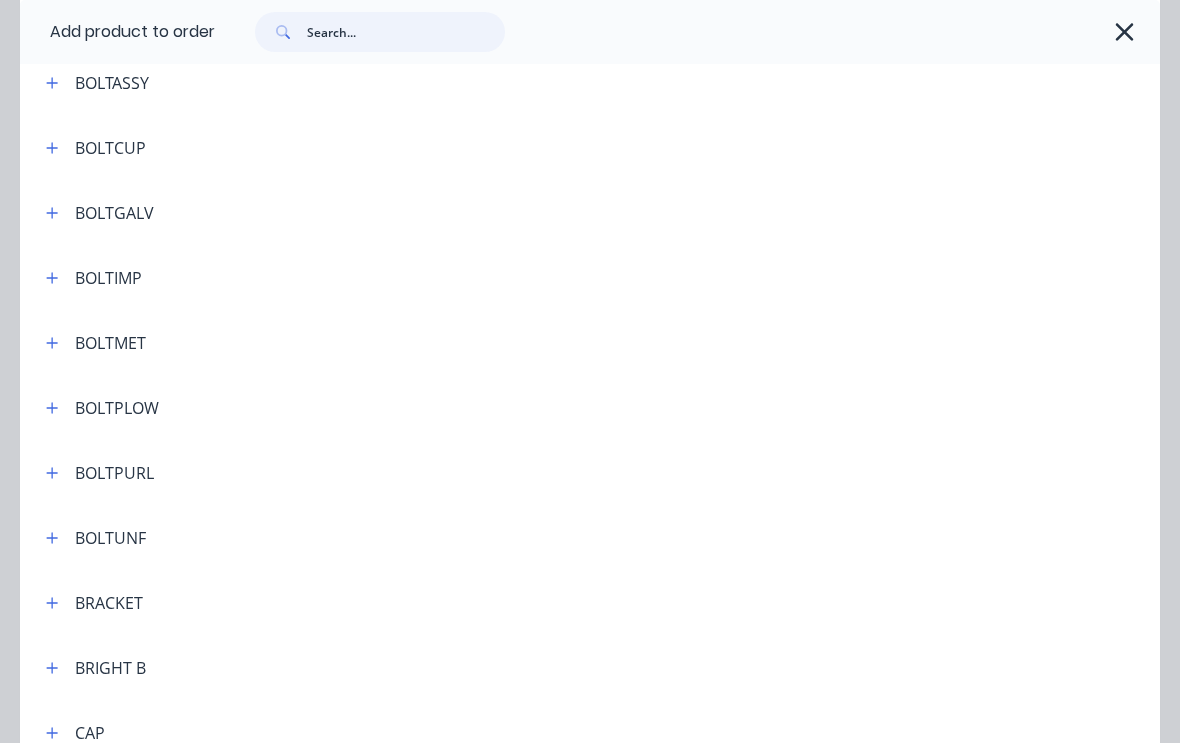 scroll, scrollTop: 2672, scrollLeft: 64, axis: both 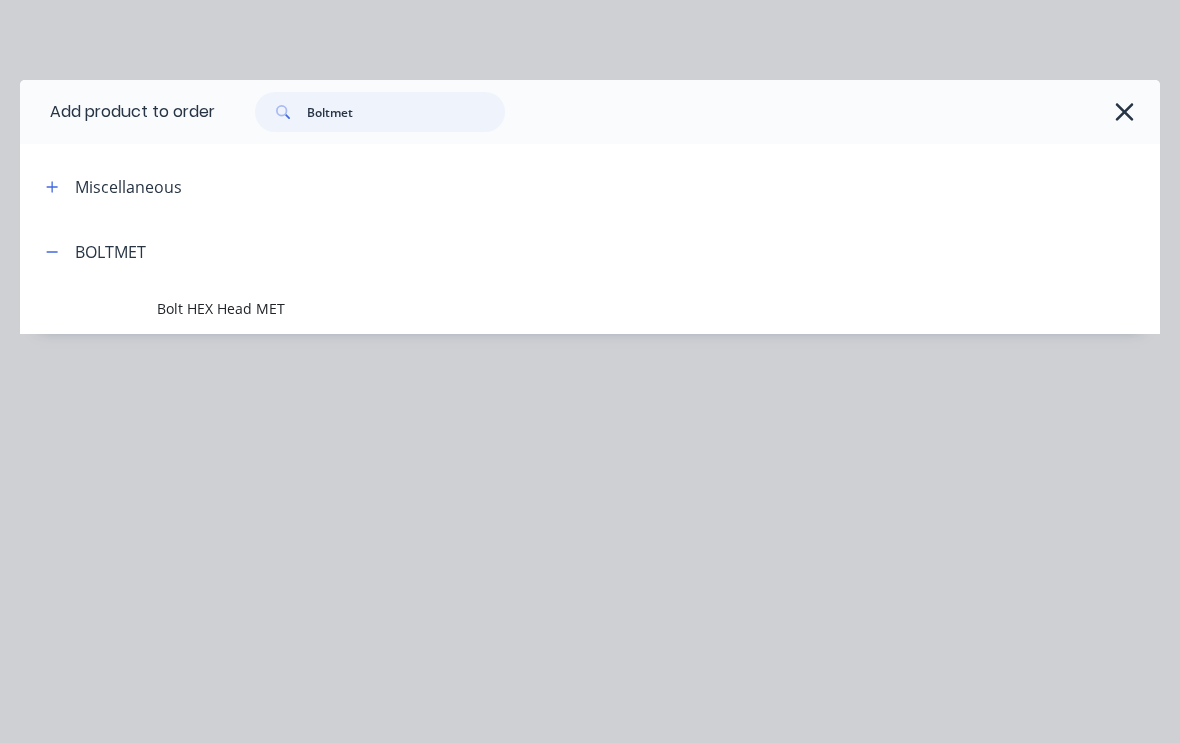 type on "Boltmet" 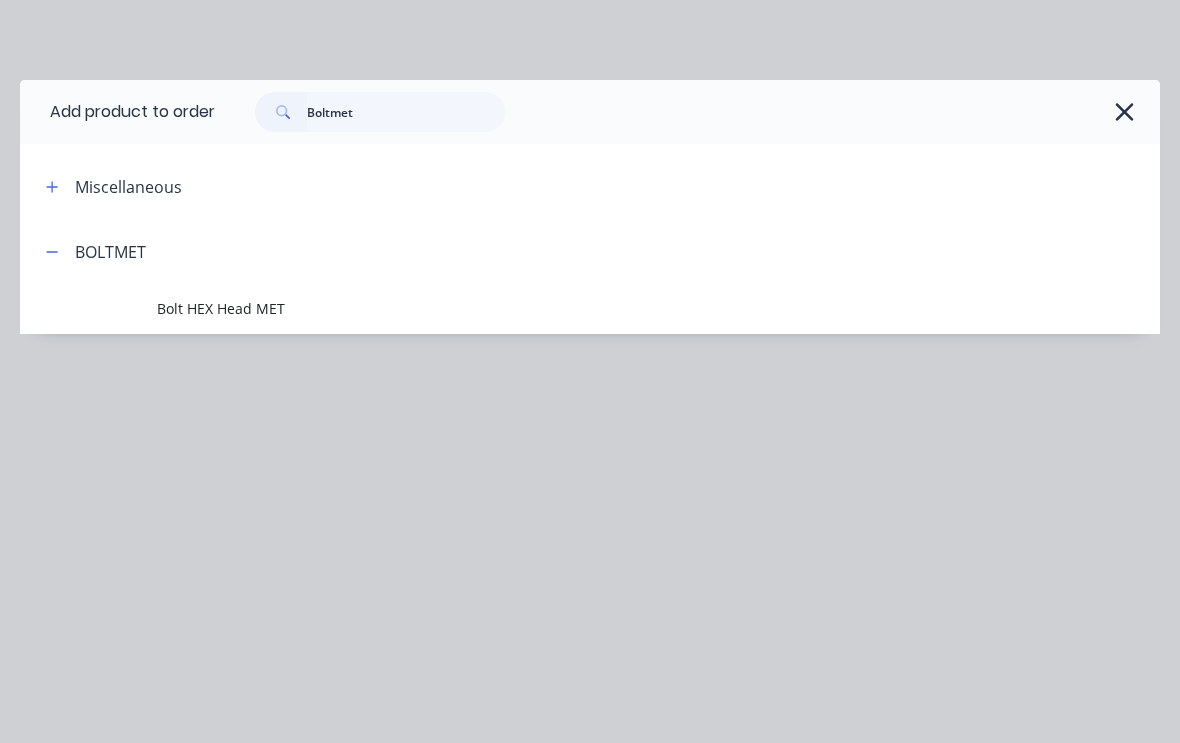 click on "BOLTMET" at bounding box center [590, 251] 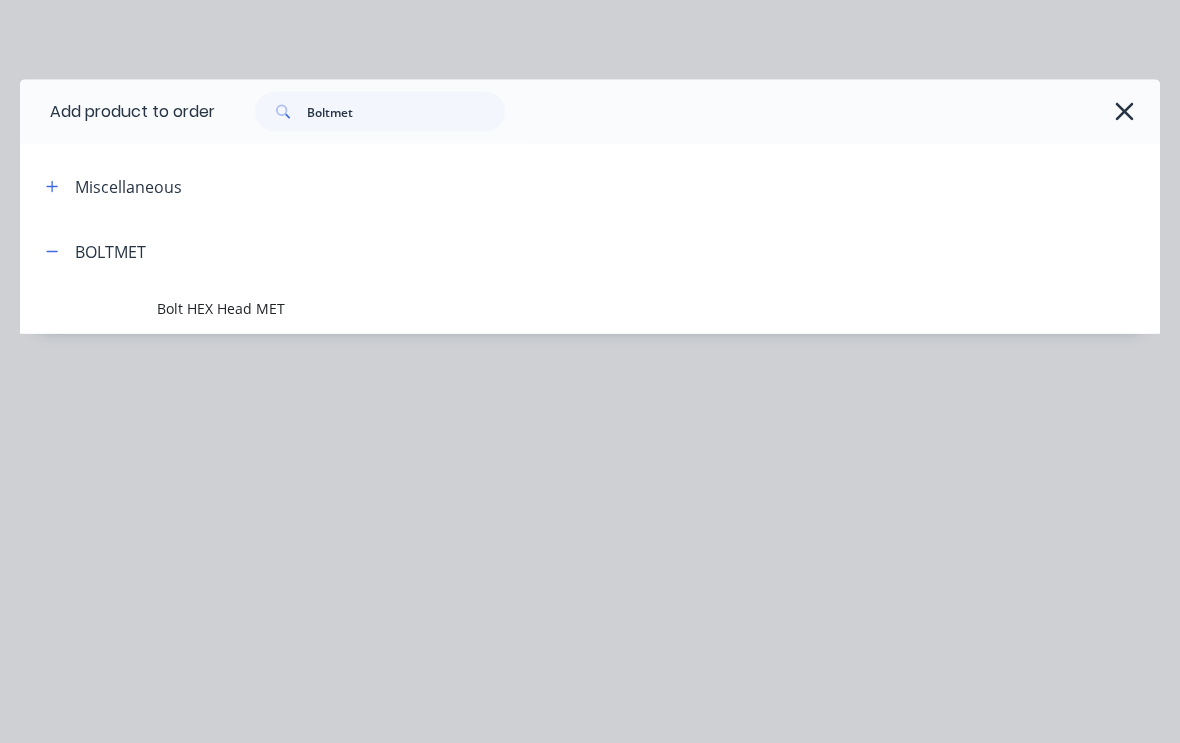 scroll, scrollTop: 2670, scrollLeft: 64, axis: both 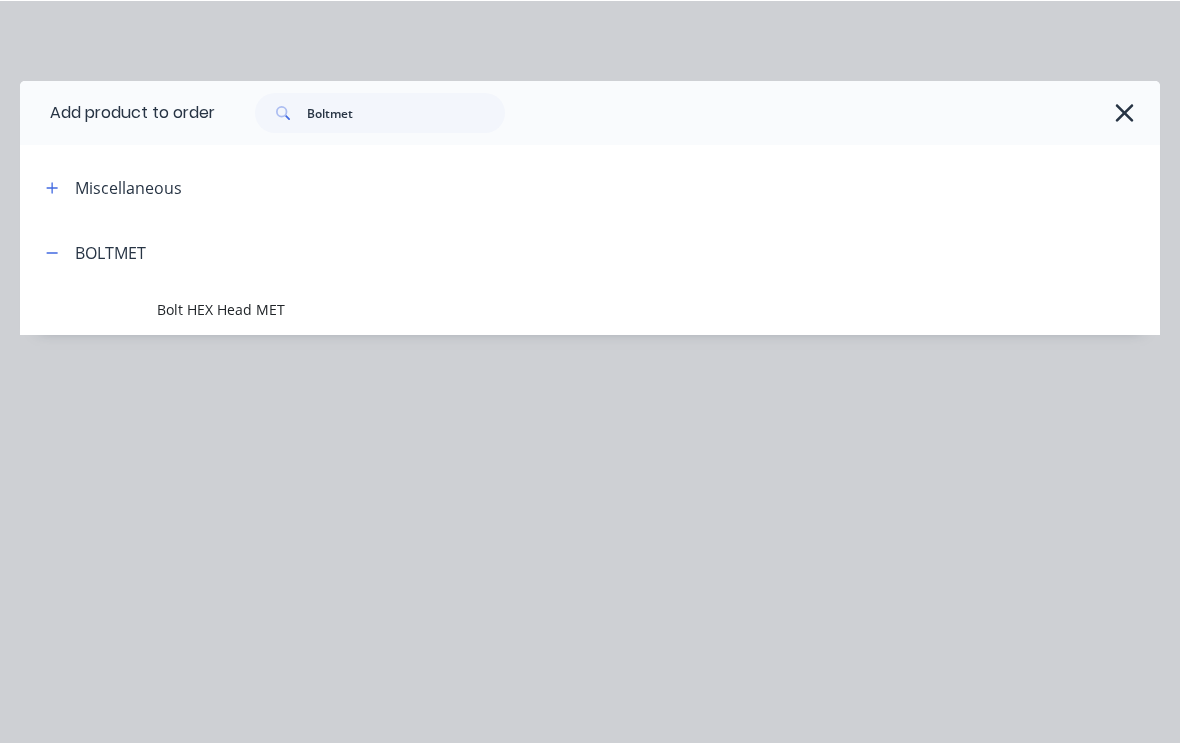 click on "BOLTMET" at bounding box center [110, 252] 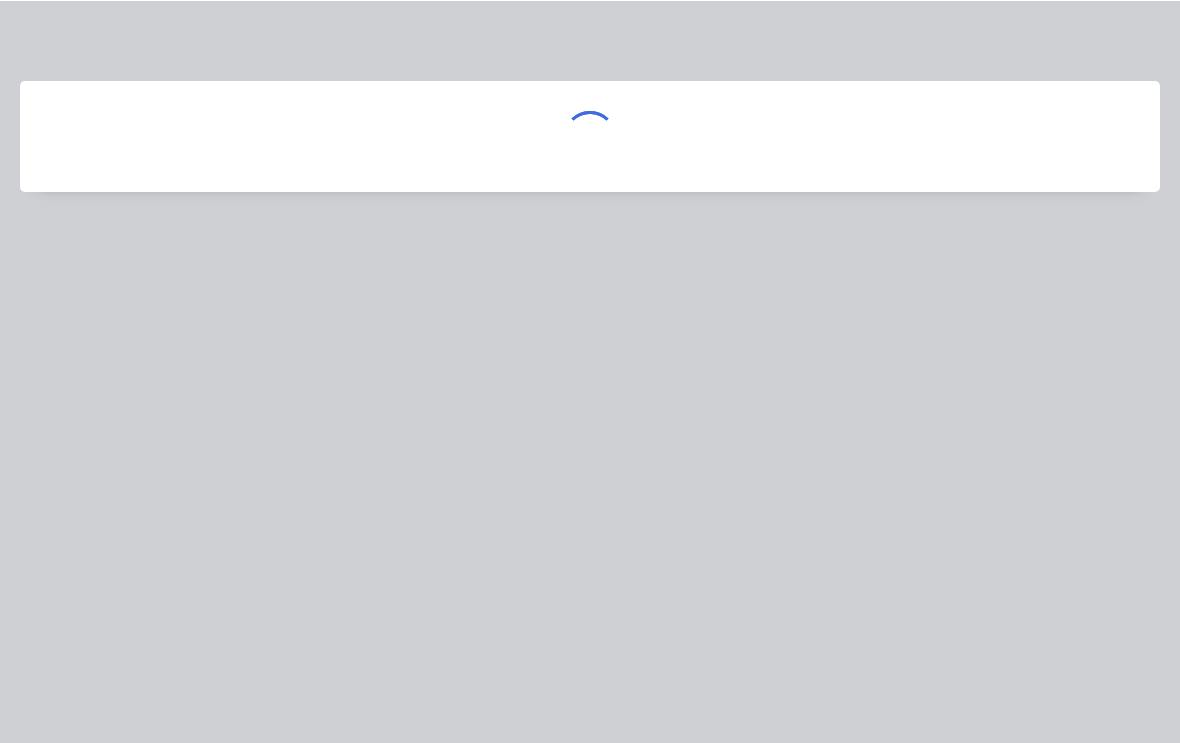 scroll, scrollTop: 2669, scrollLeft: 64, axis: both 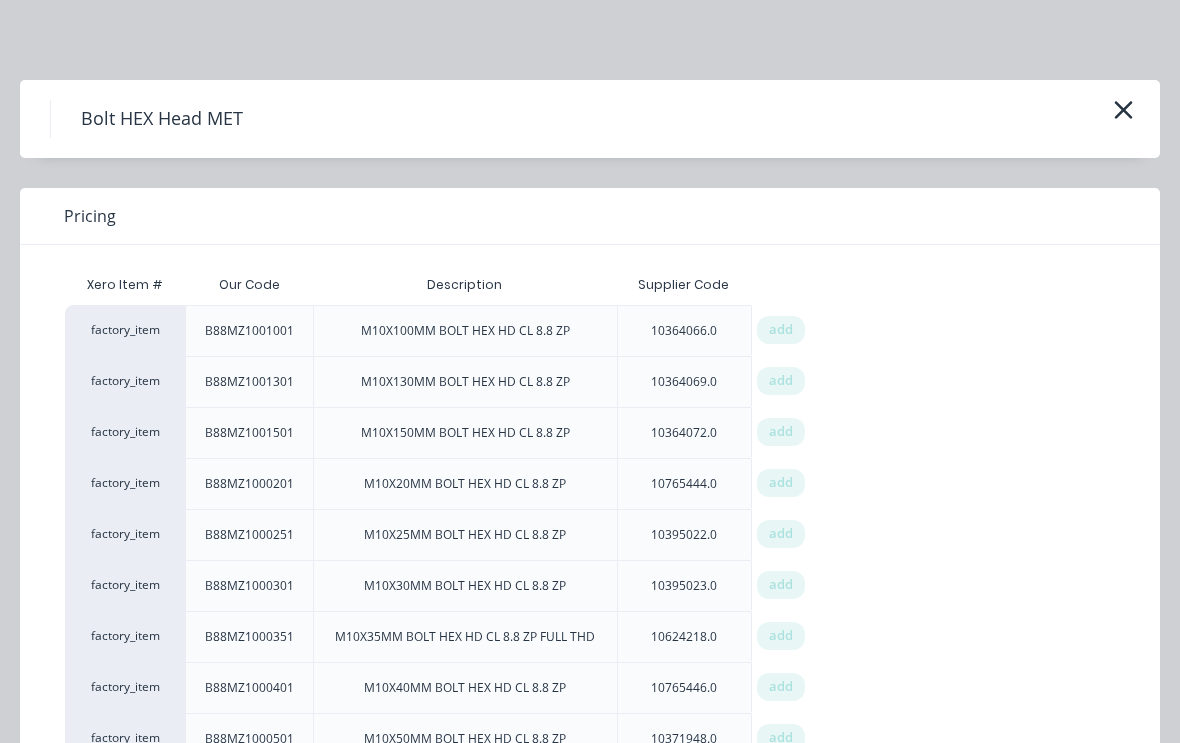 click 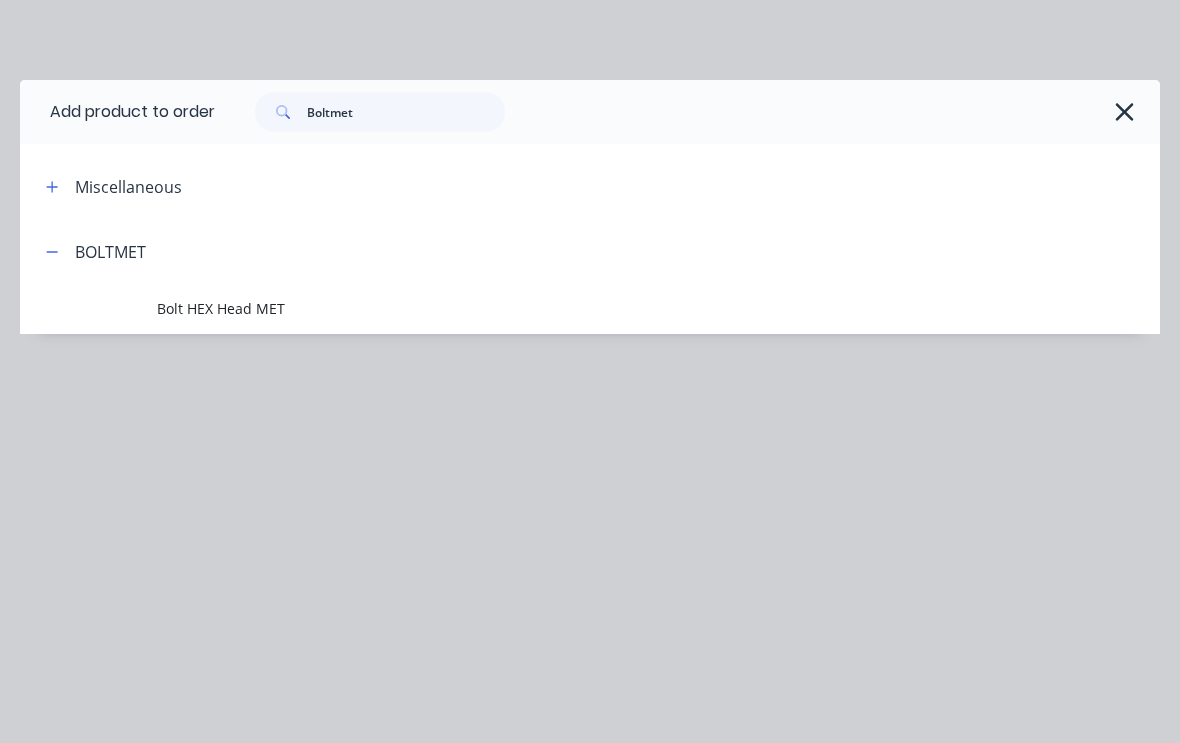 click 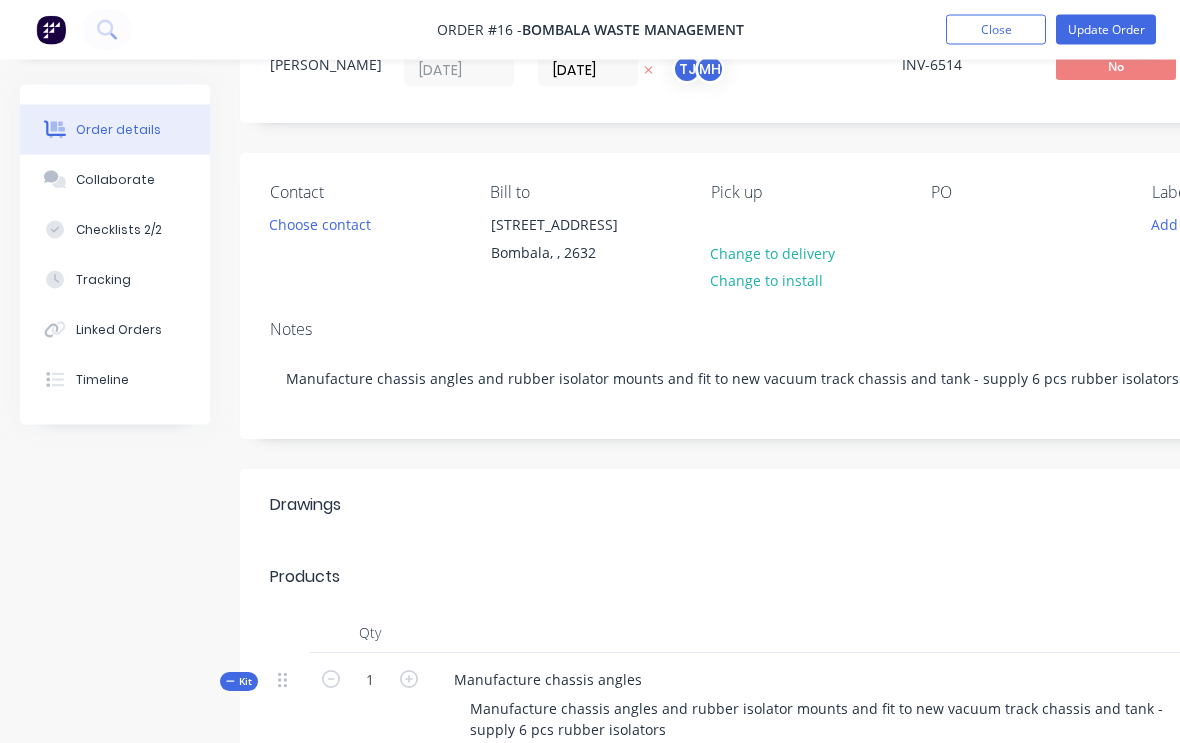 scroll, scrollTop: 0, scrollLeft: 0, axis: both 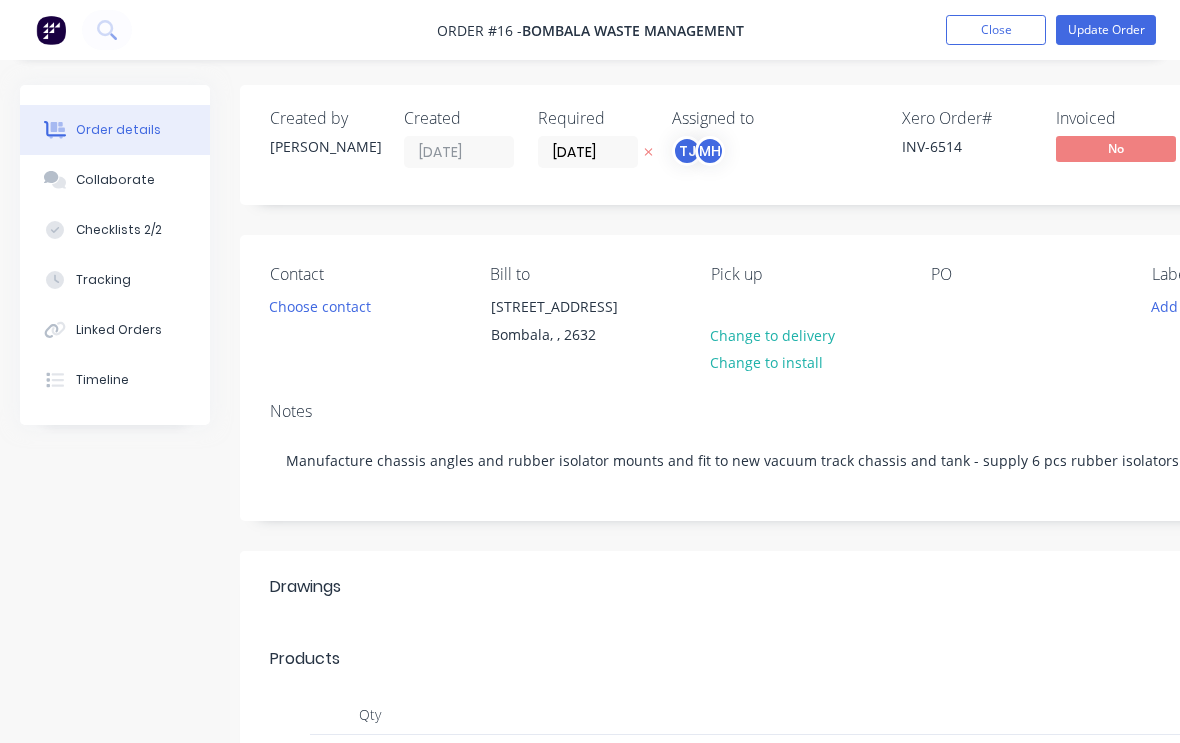 click on "Update Order" at bounding box center [1106, 30] 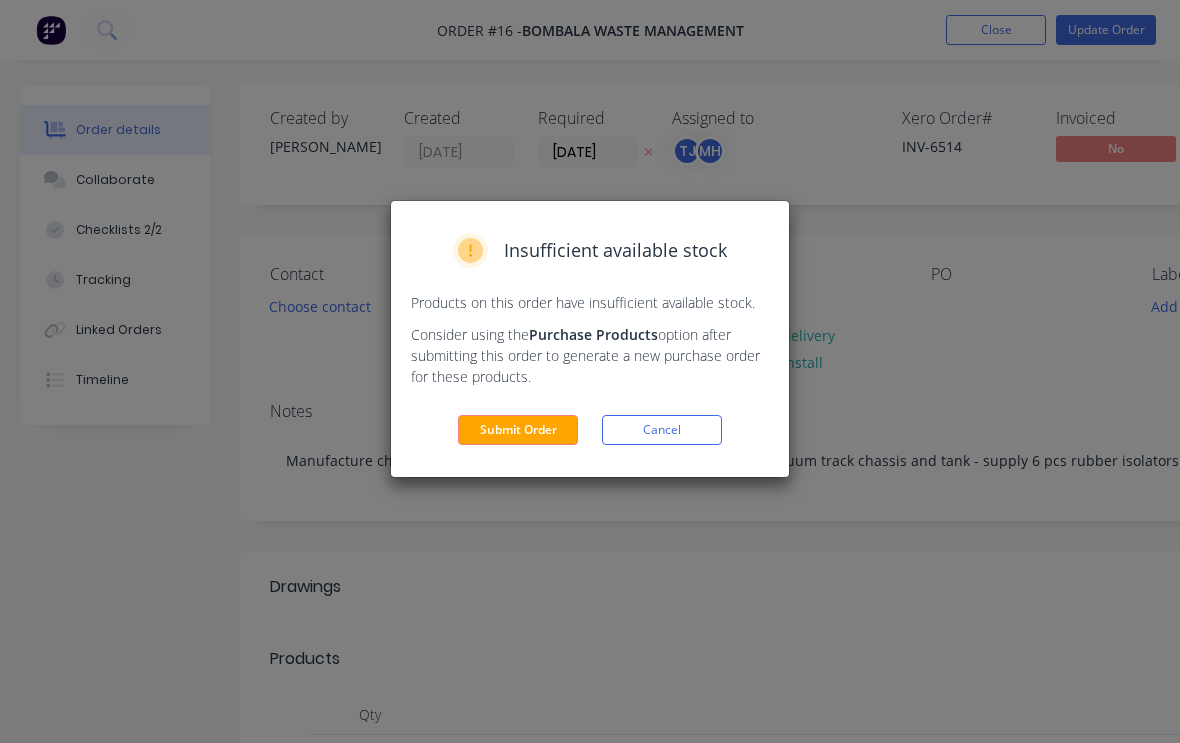 click on "Submit Order" at bounding box center (518, 430) 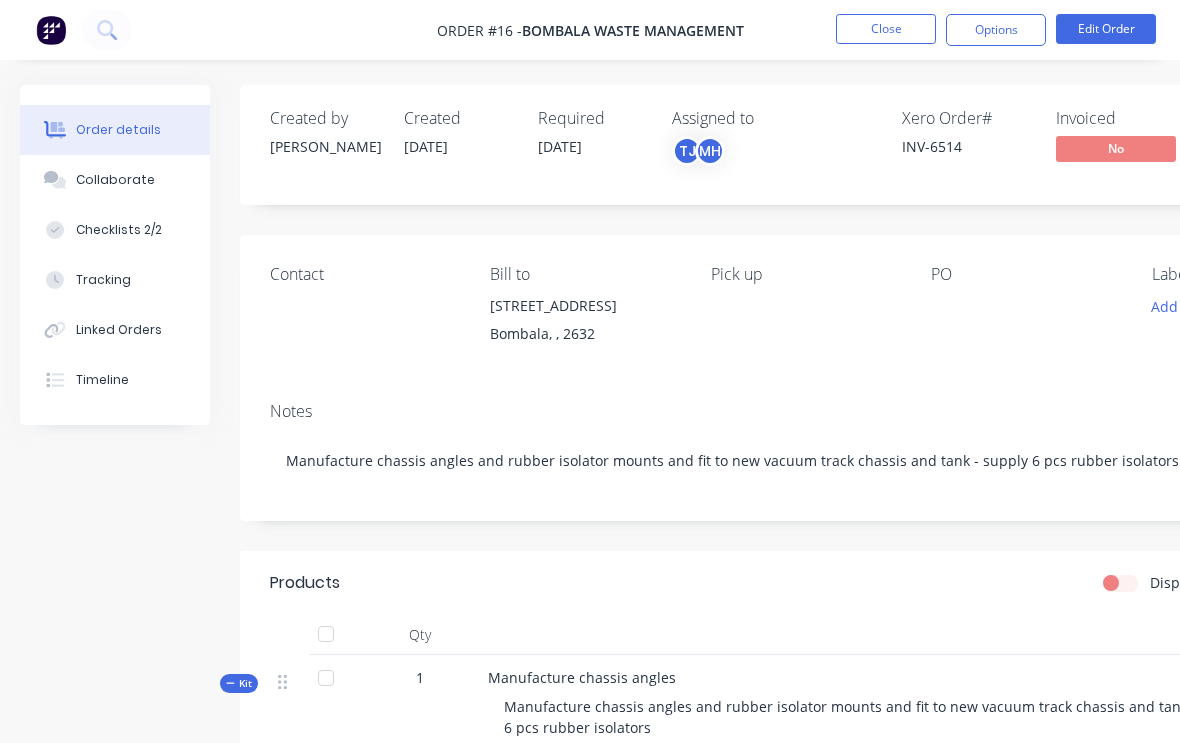 click on "Close" at bounding box center [886, 29] 